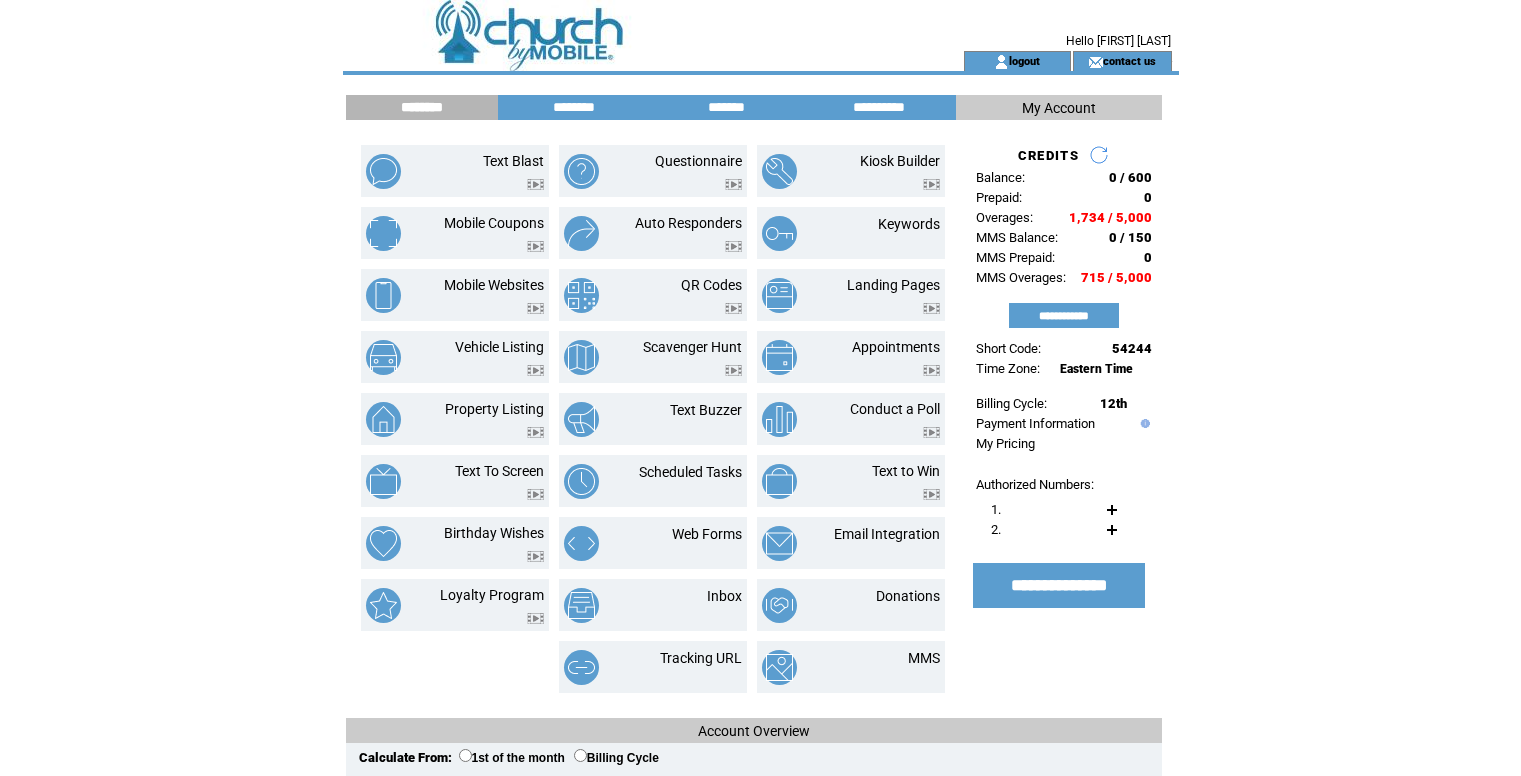 scroll, scrollTop: 0, scrollLeft: 0, axis: both 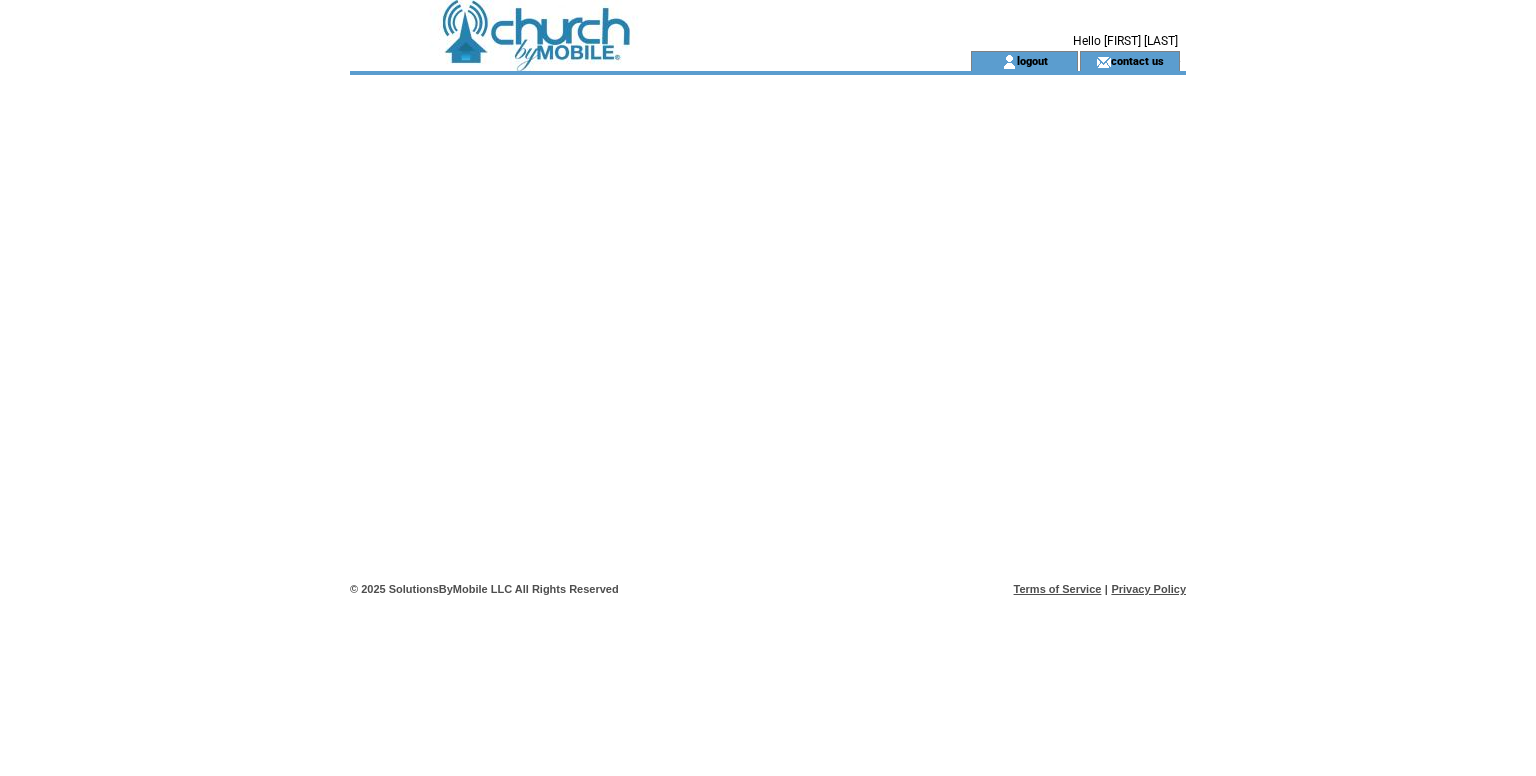 click at bounding box center [624, 25] 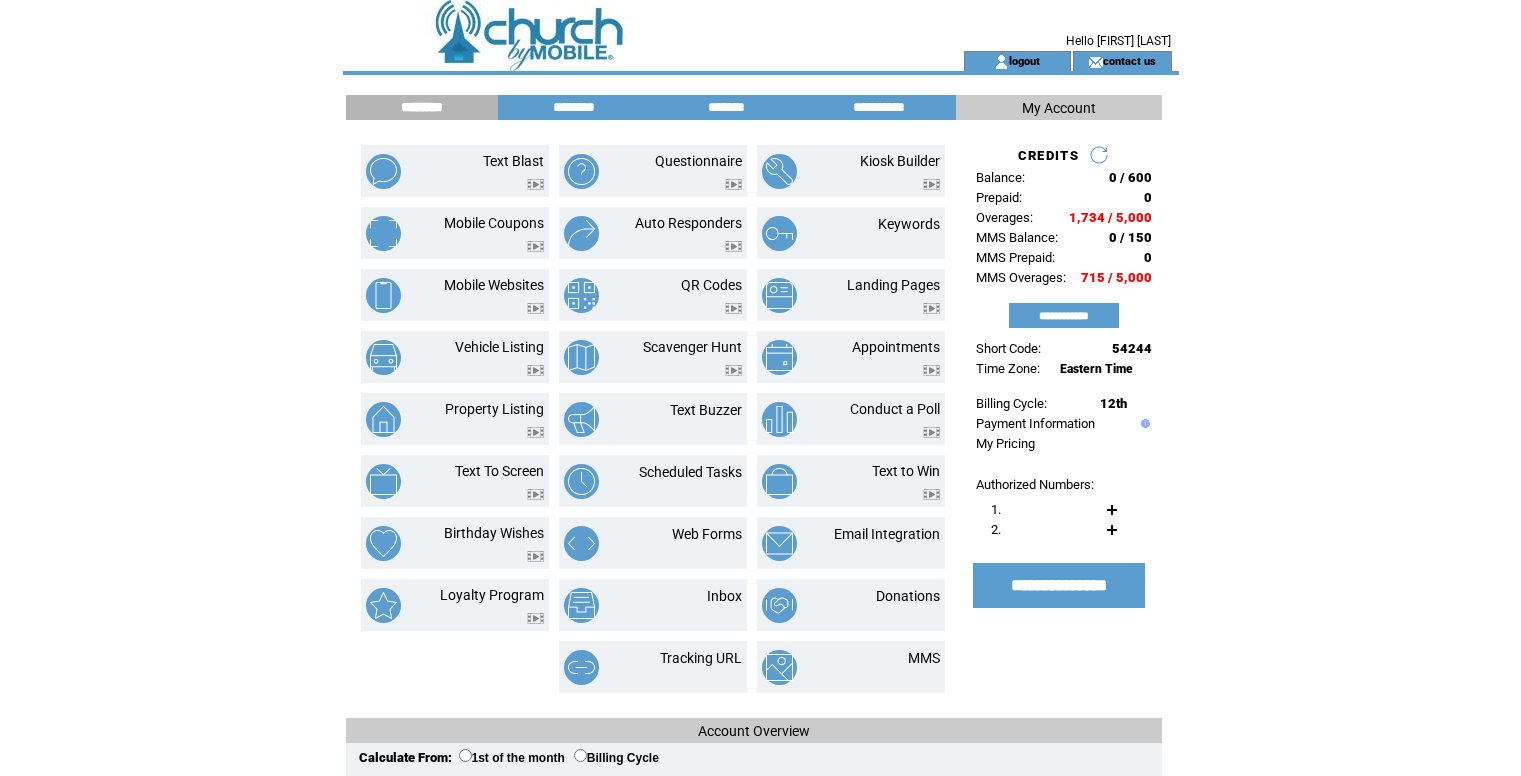 scroll, scrollTop: 0, scrollLeft: 0, axis: both 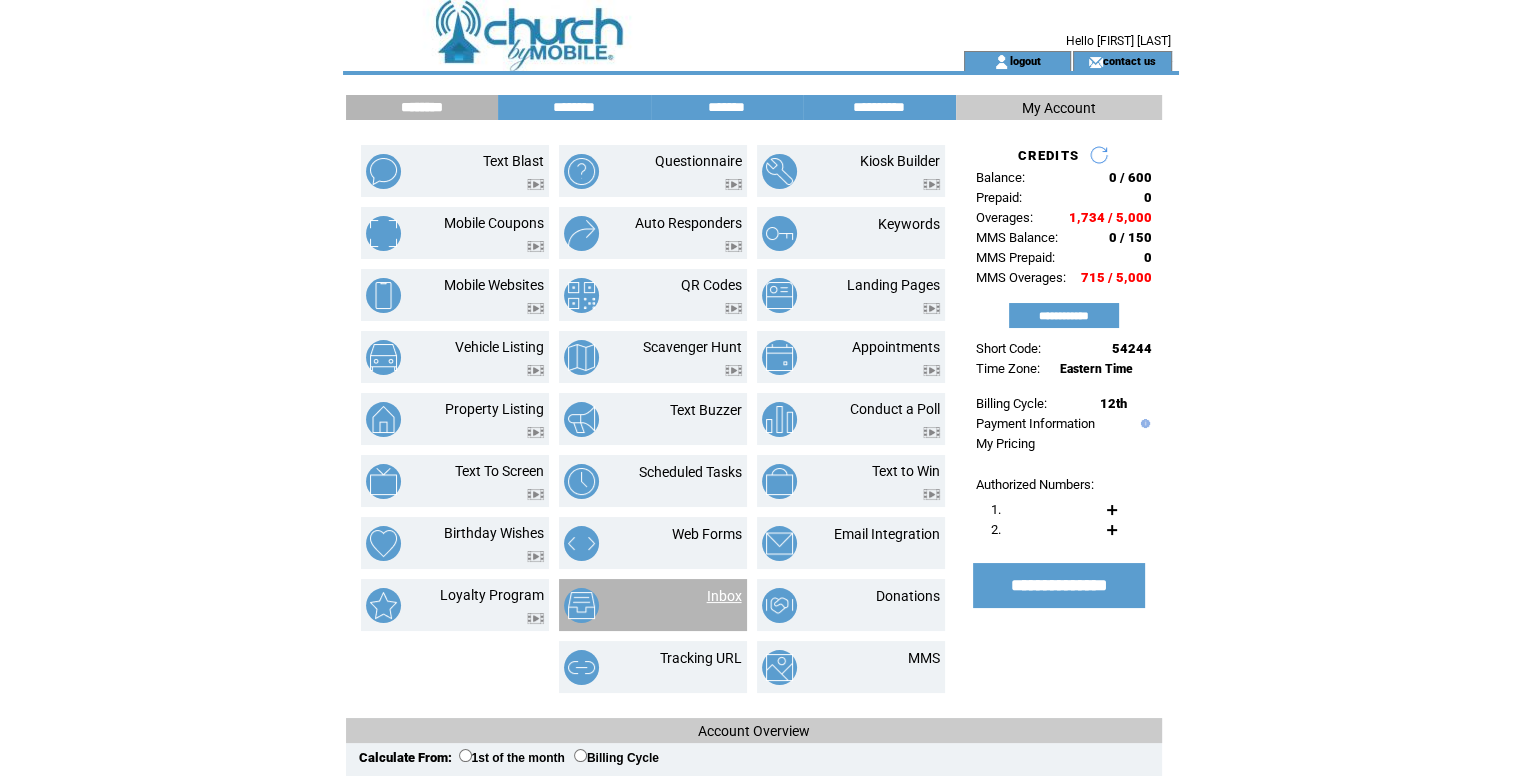 click on "Inbox" at bounding box center (724, 596) 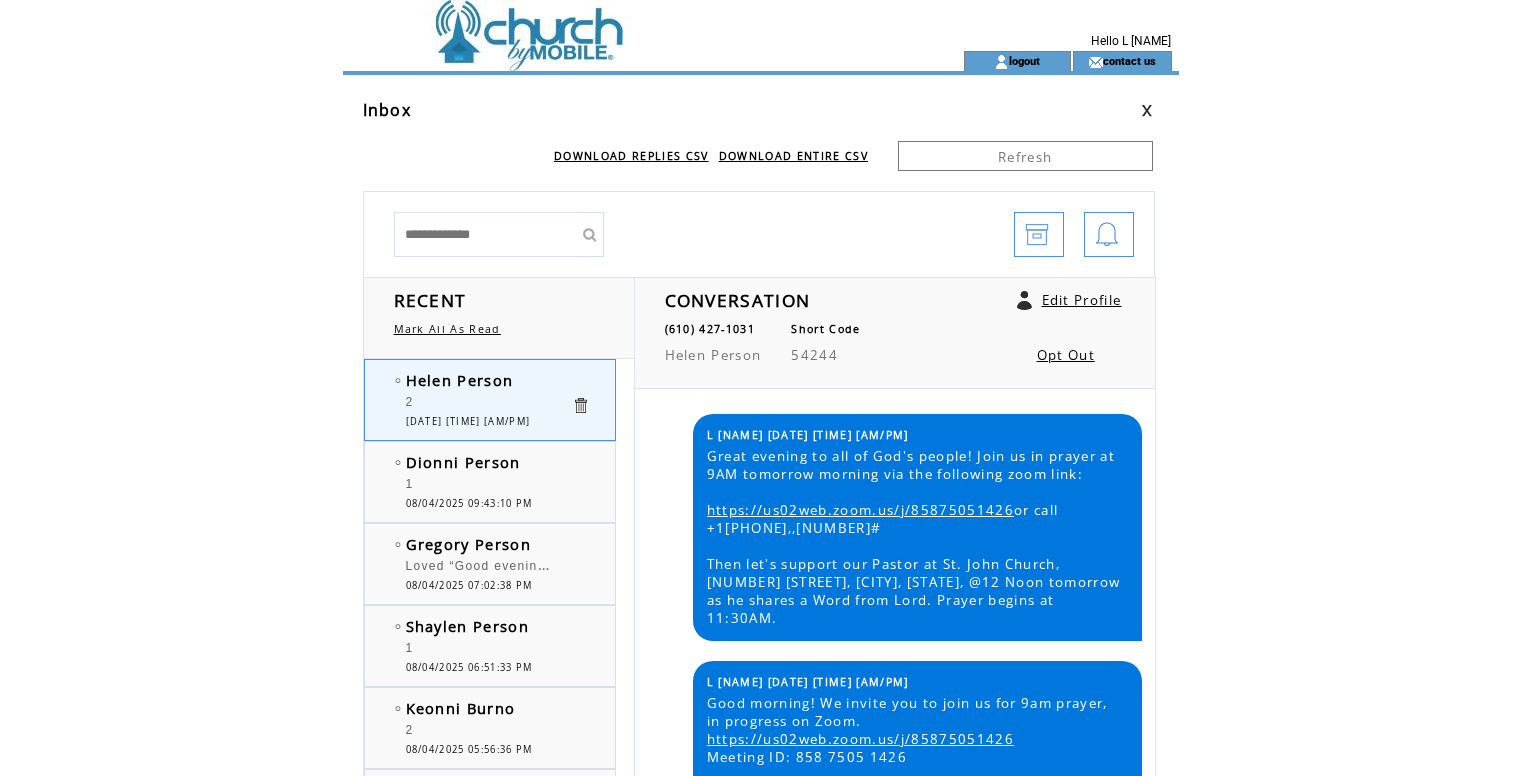 scroll, scrollTop: 0, scrollLeft: 0, axis: both 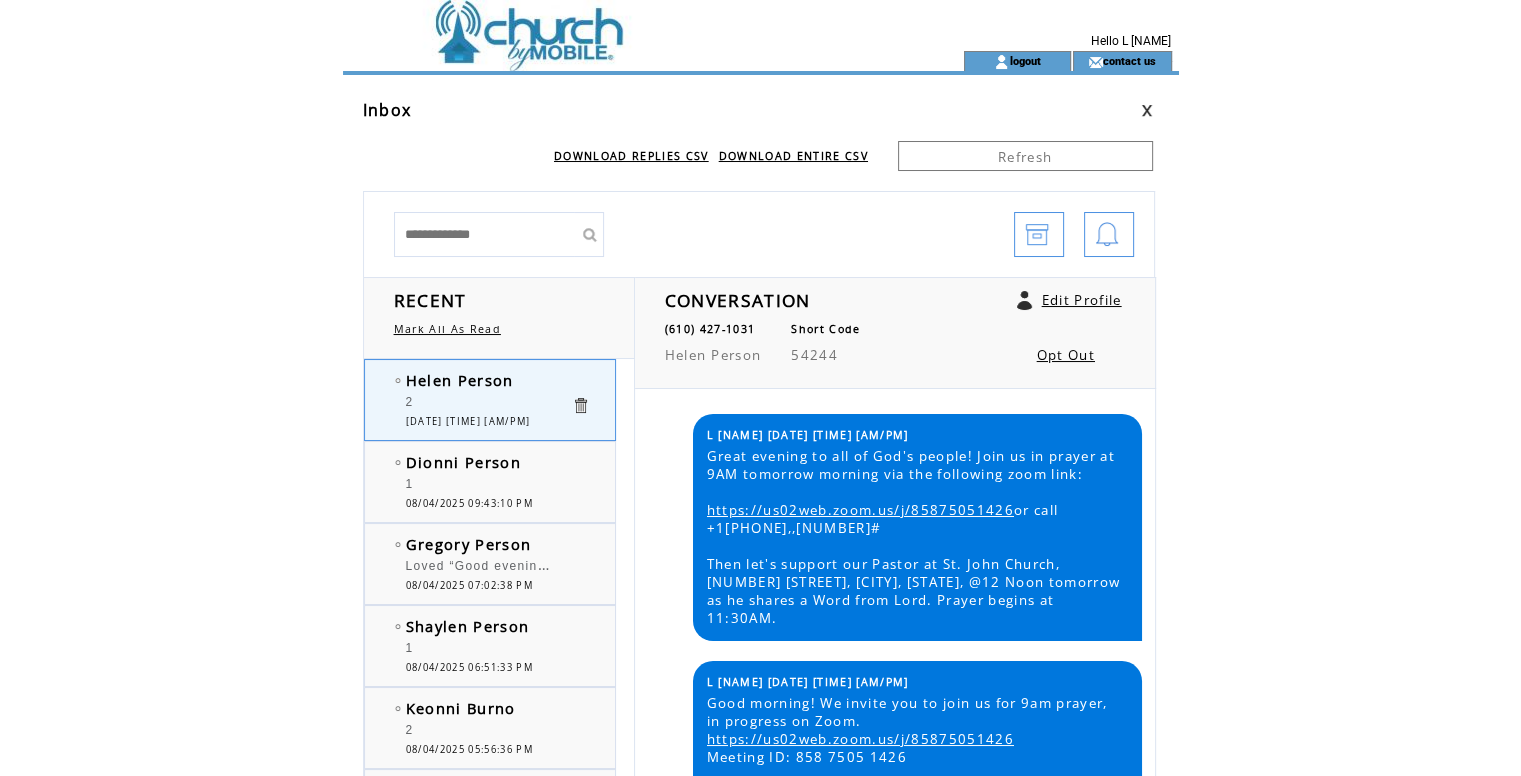 click at bounding box center (617, 25) 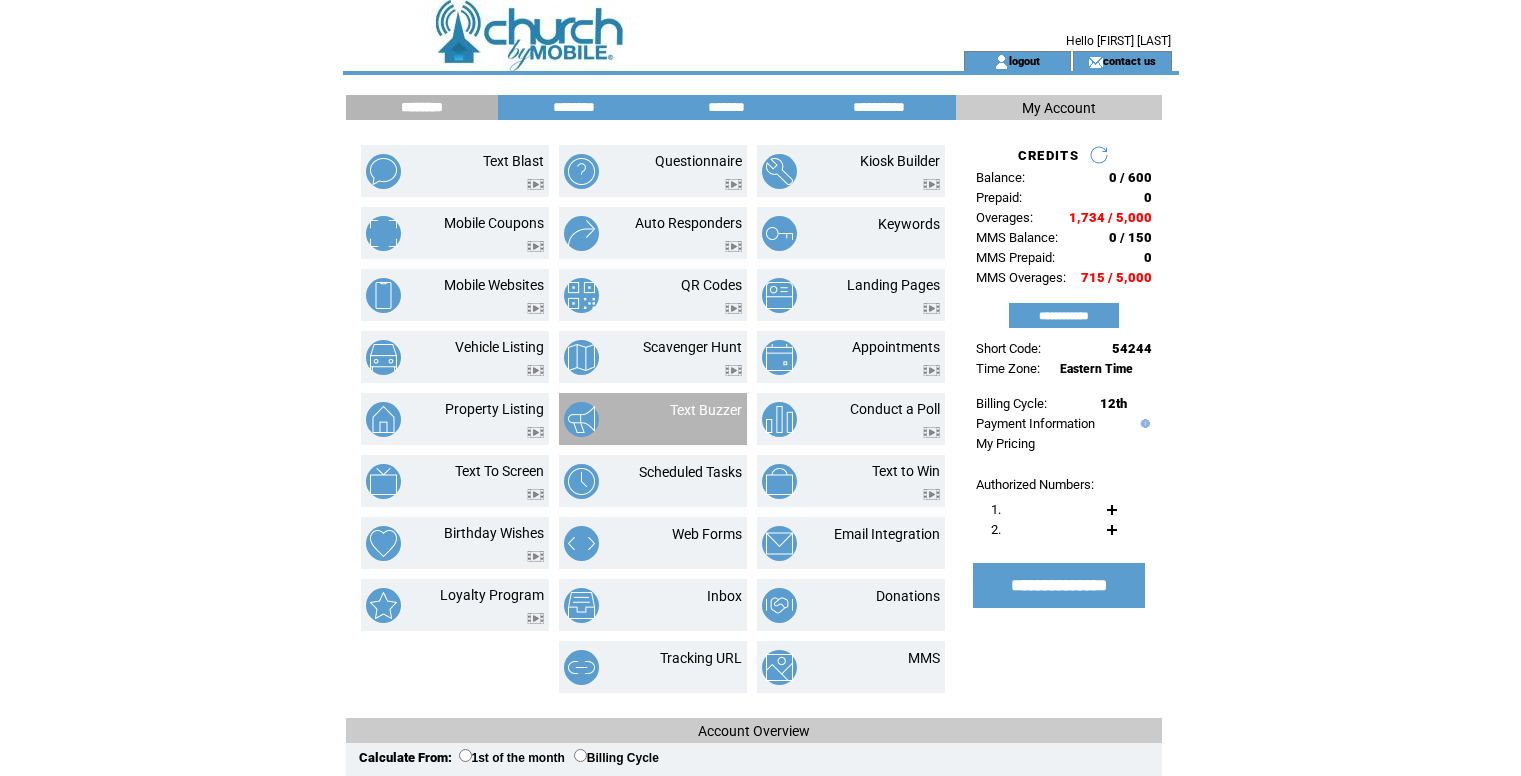 scroll, scrollTop: 0, scrollLeft: 0, axis: both 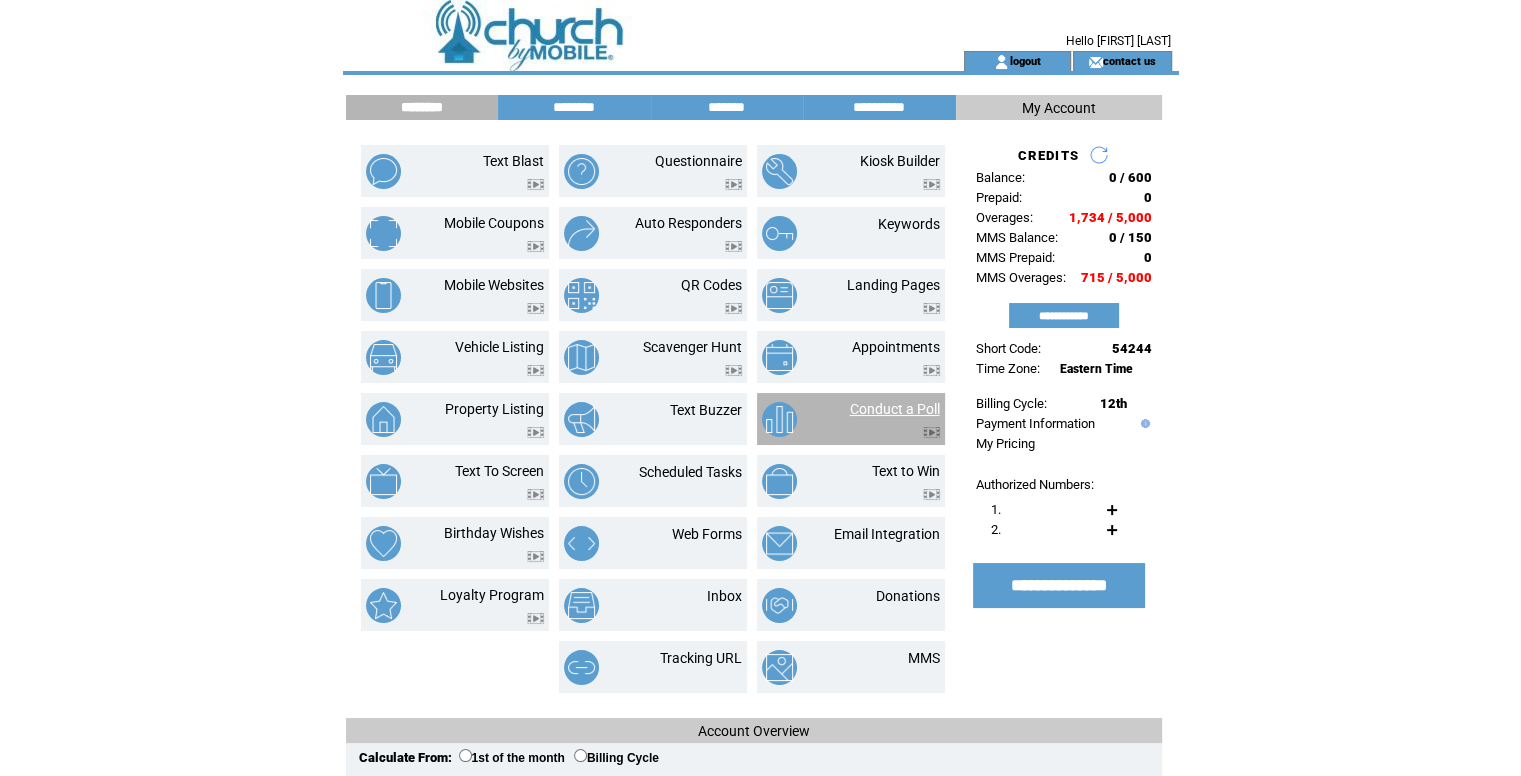 click on "Conduct a Poll" at bounding box center [895, 409] 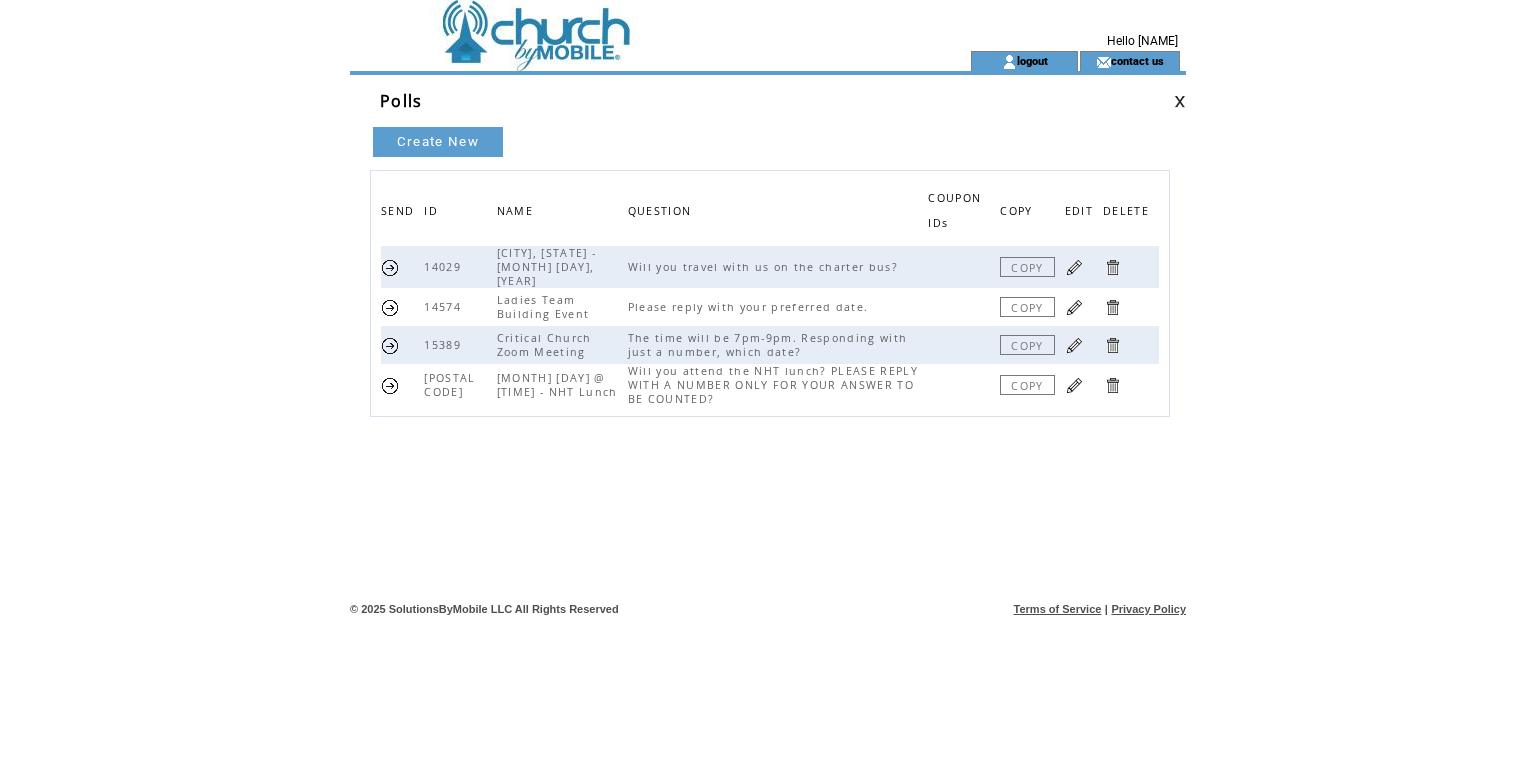 scroll, scrollTop: 0, scrollLeft: 0, axis: both 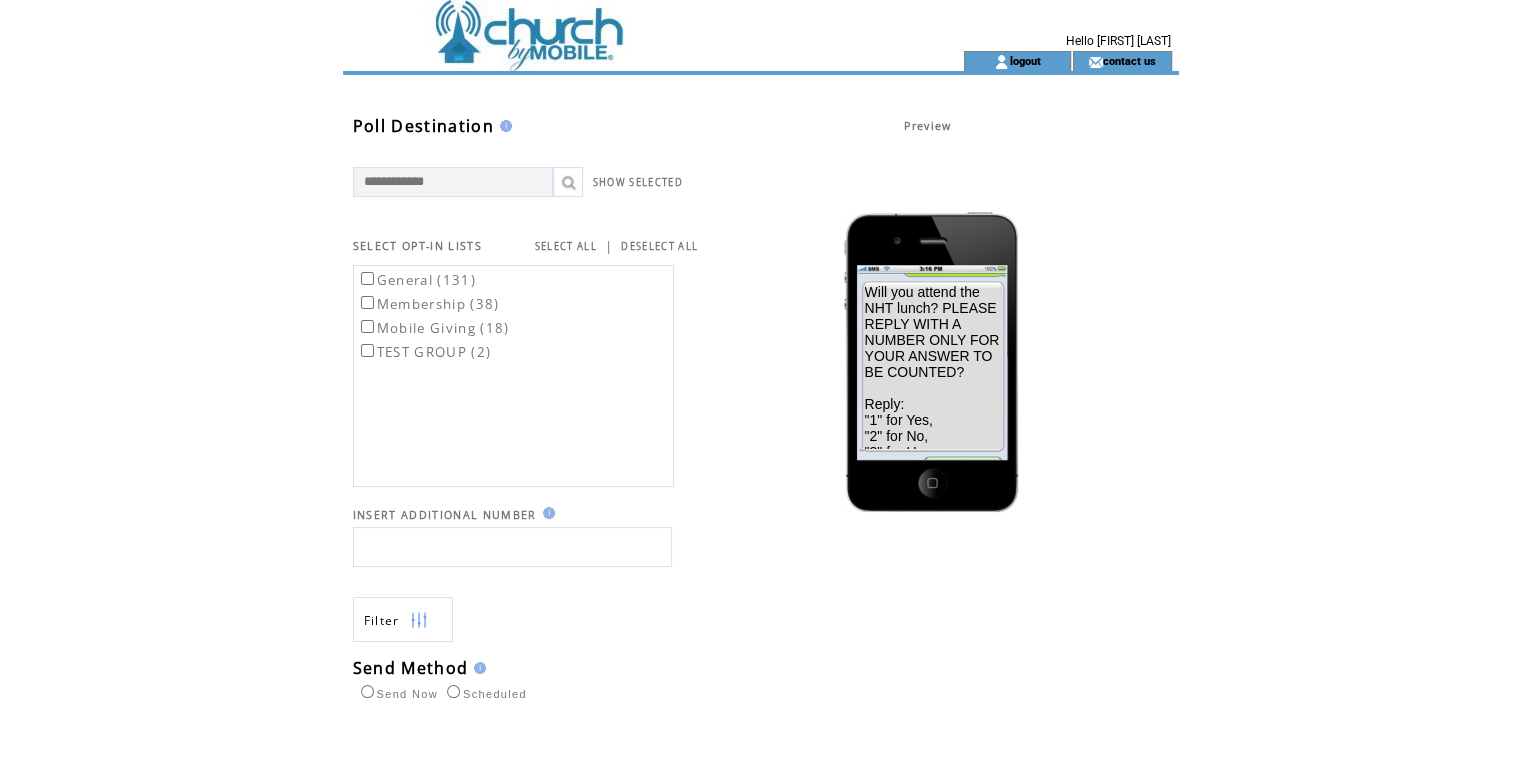click at bounding box center [593, 544] 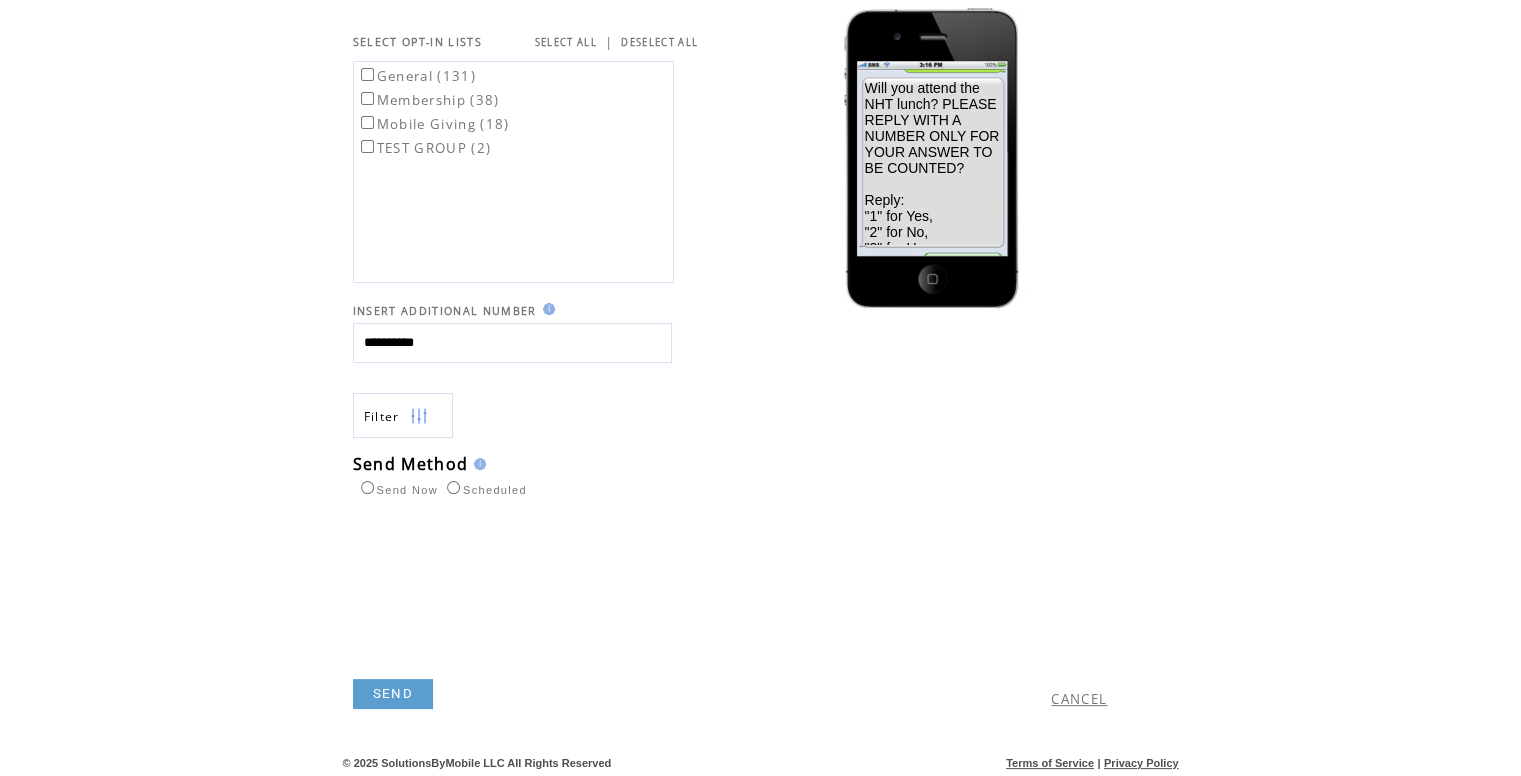 scroll, scrollTop: 206, scrollLeft: 0, axis: vertical 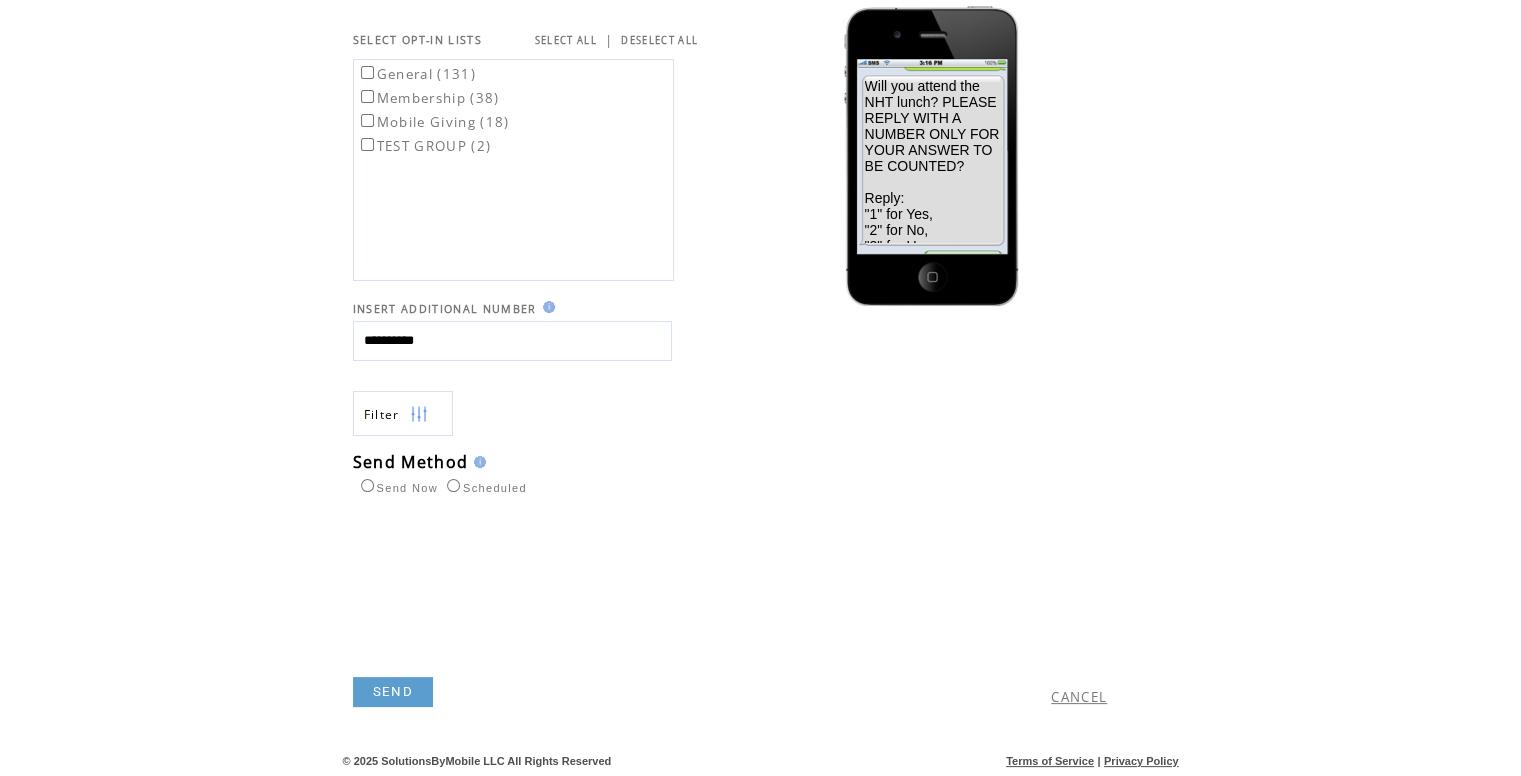 type on "**********" 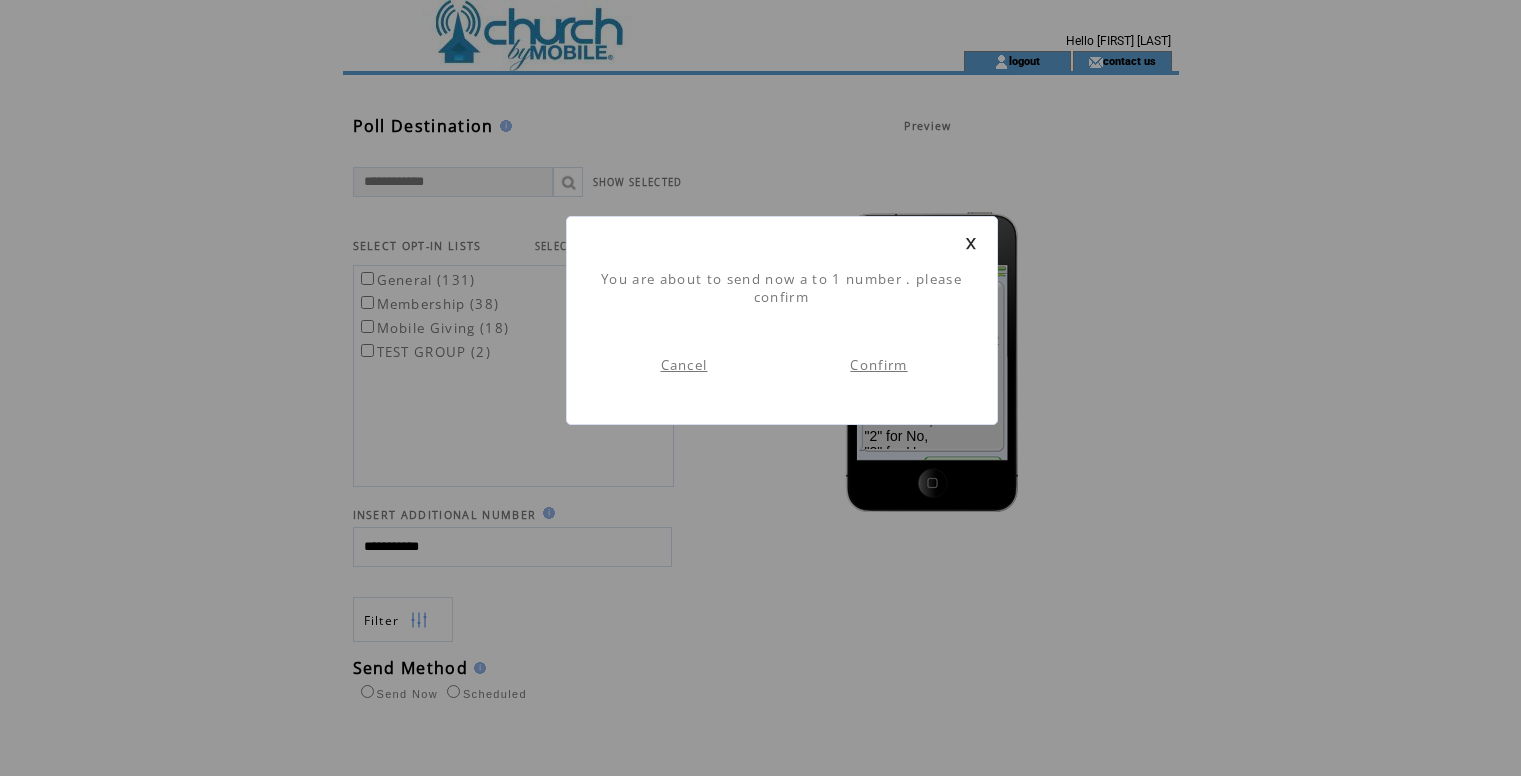 scroll, scrollTop: 0, scrollLeft: 0, axis: both 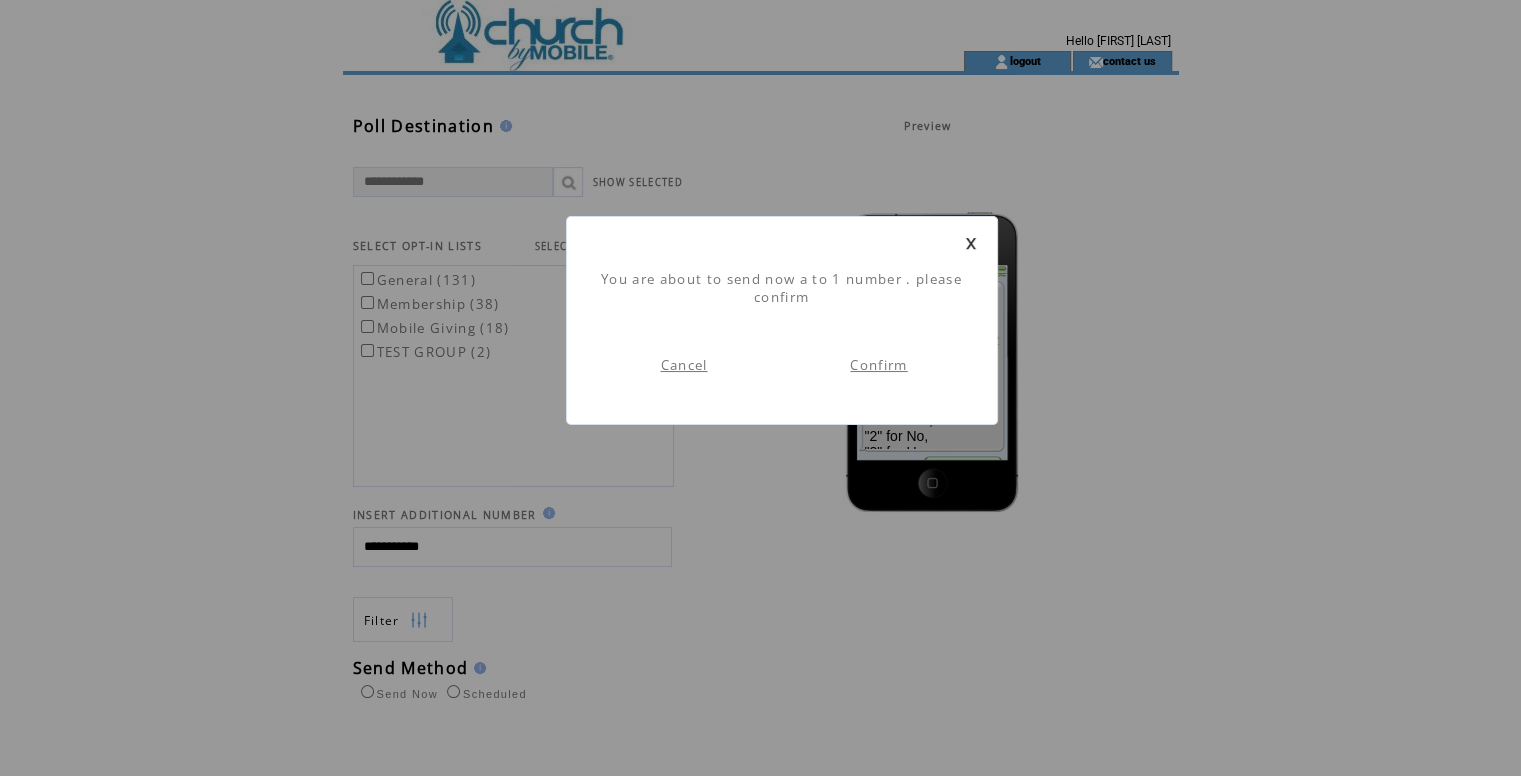 click on "Confirm" at bounding box center (878, 365) 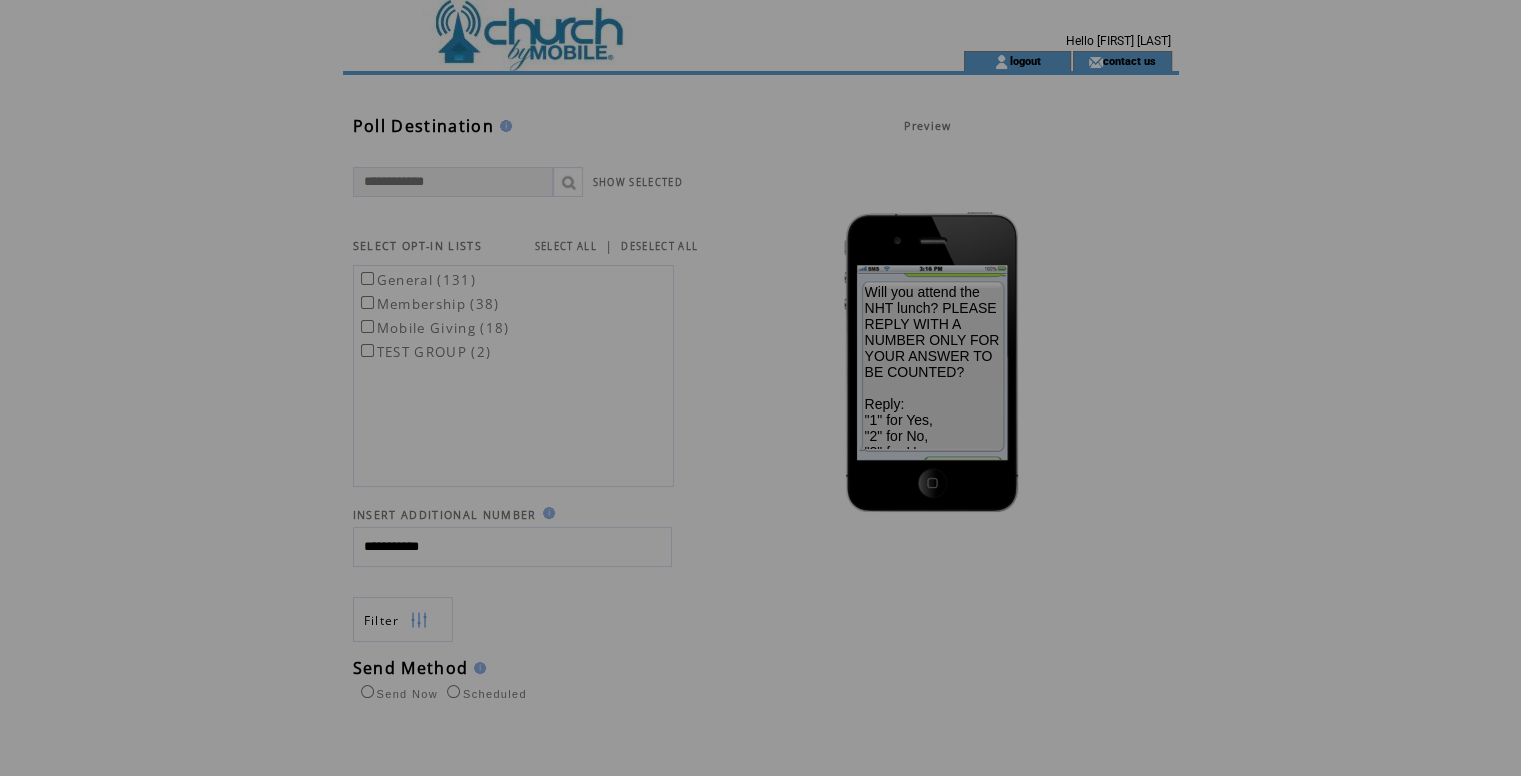 scroll, scrollTop: 0, scrollLeft: 0, axis: both 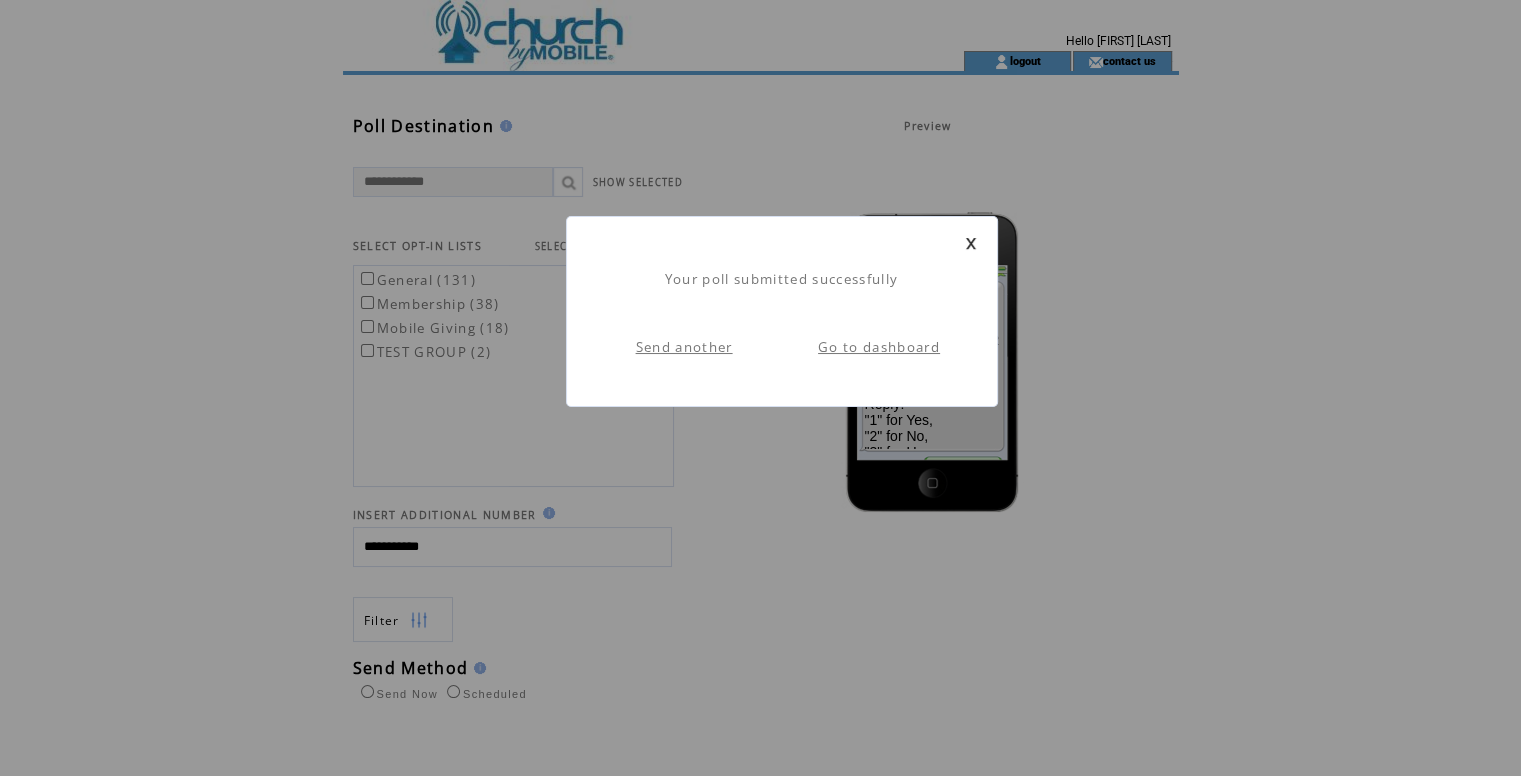 click at bounding box center (971, 243) 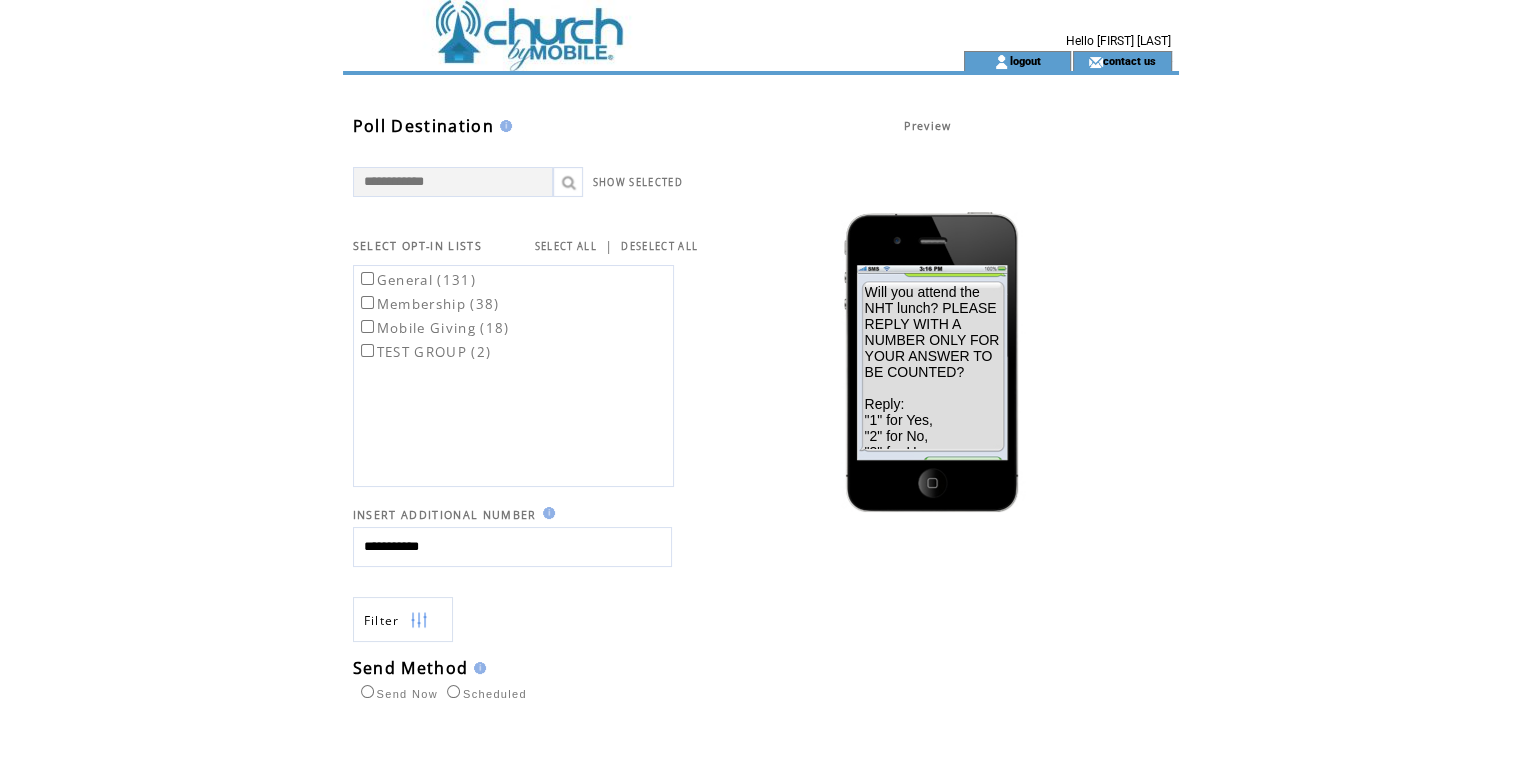 click at bounding box center [617, 25] 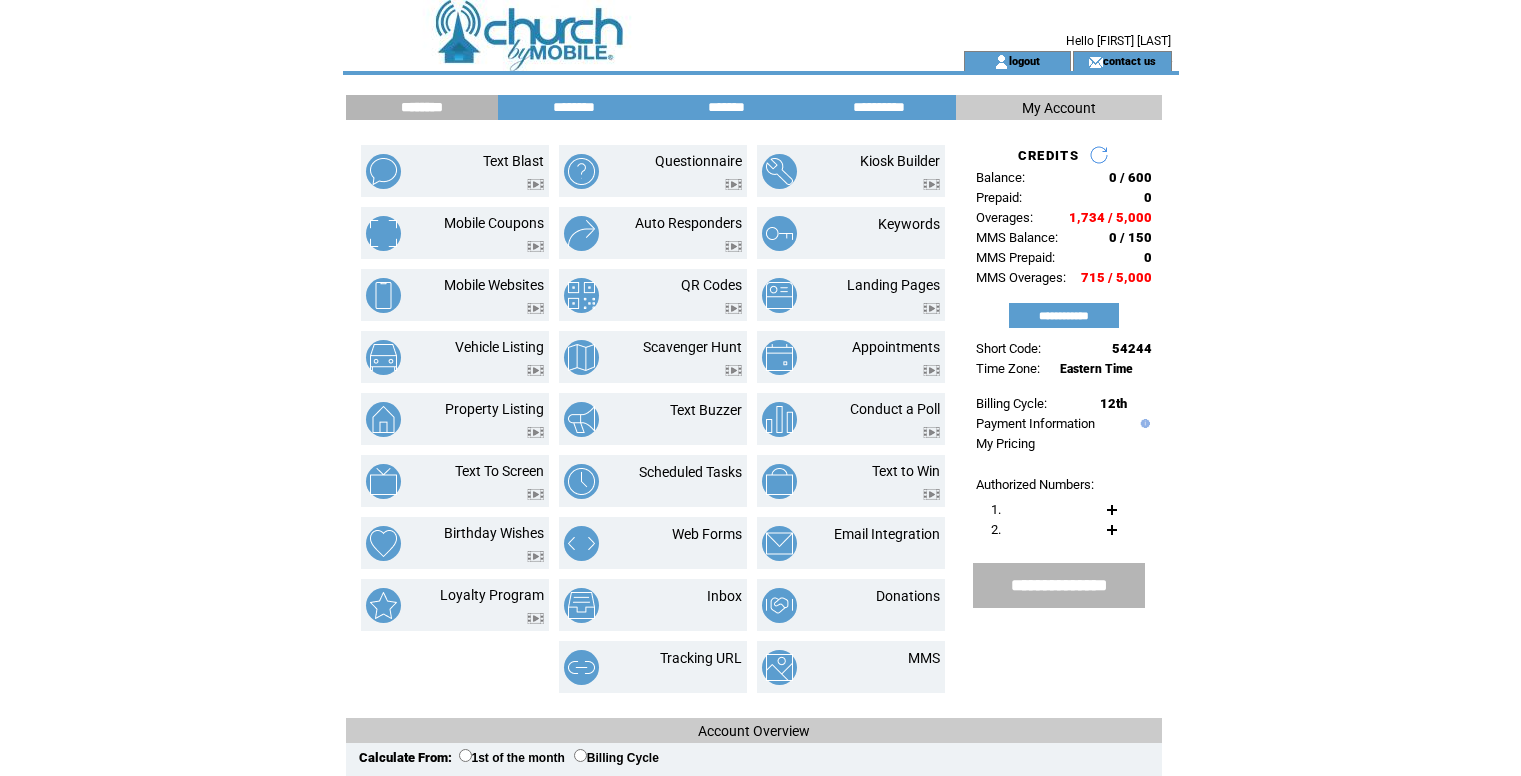 scroll, scrollTop: 0, scrollLeft: 0, axis: both 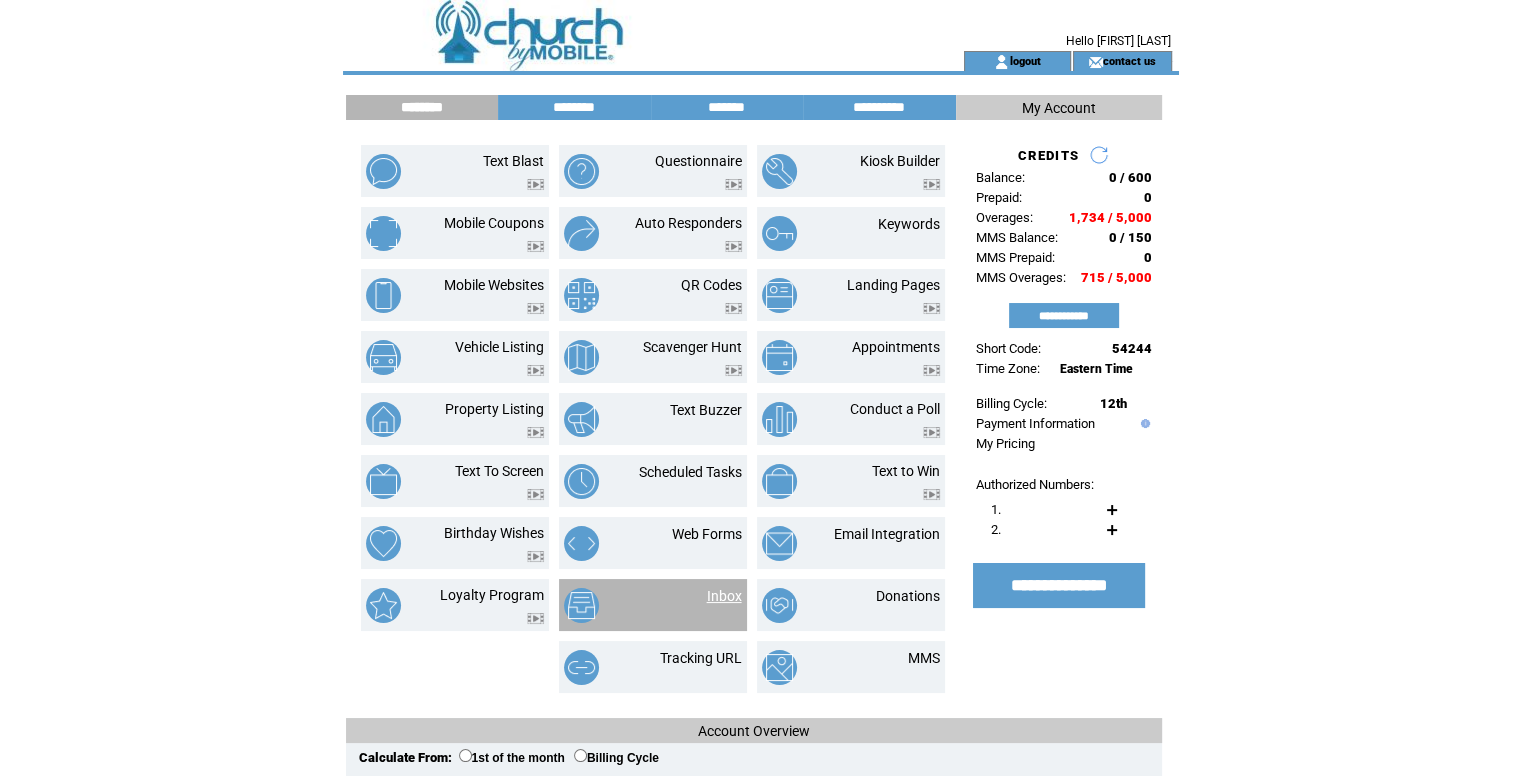 click on "Inbox" at bounding box center (724, 596) 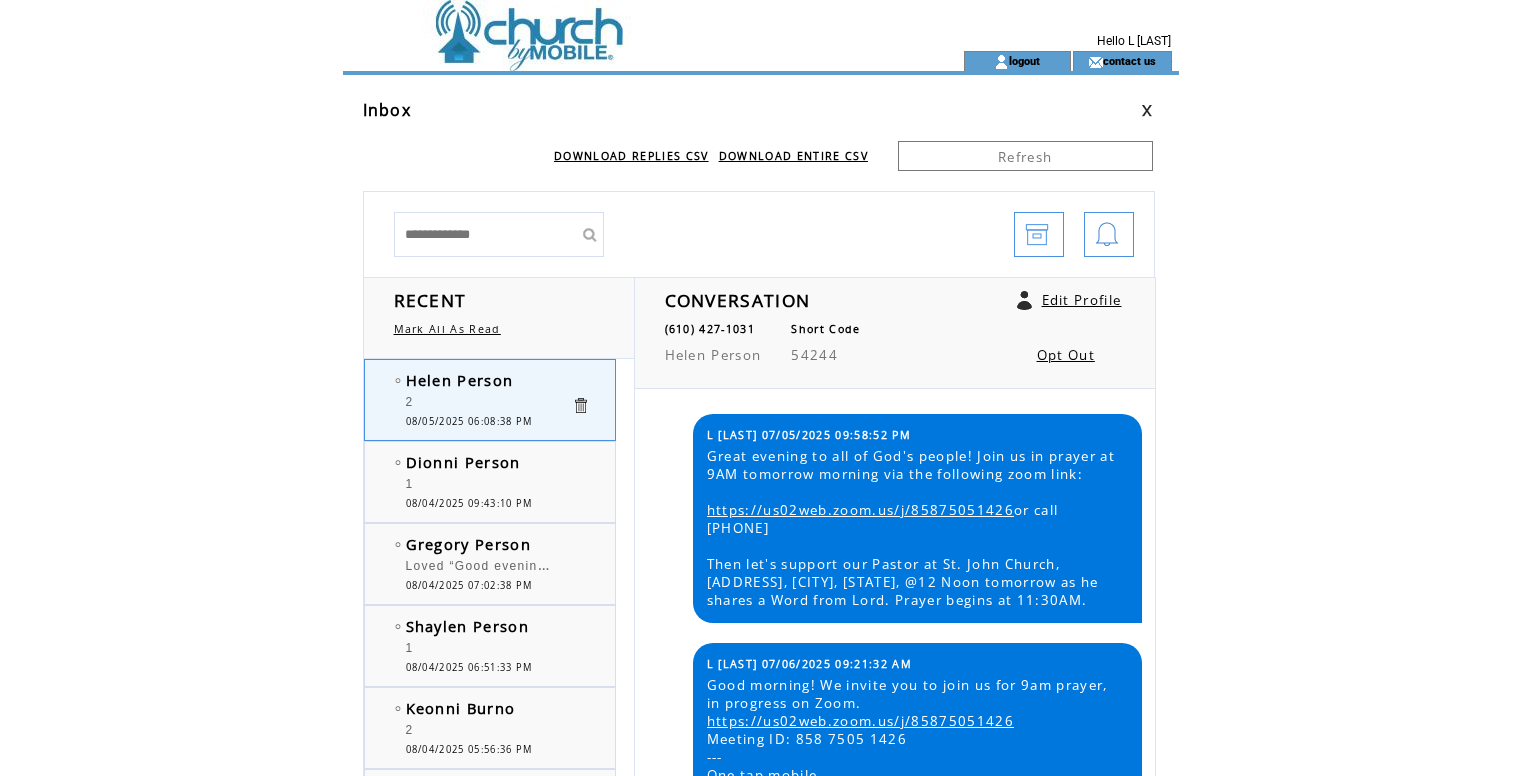 scroll, scrollTop: 0, scrollLeft: 0, axis: both 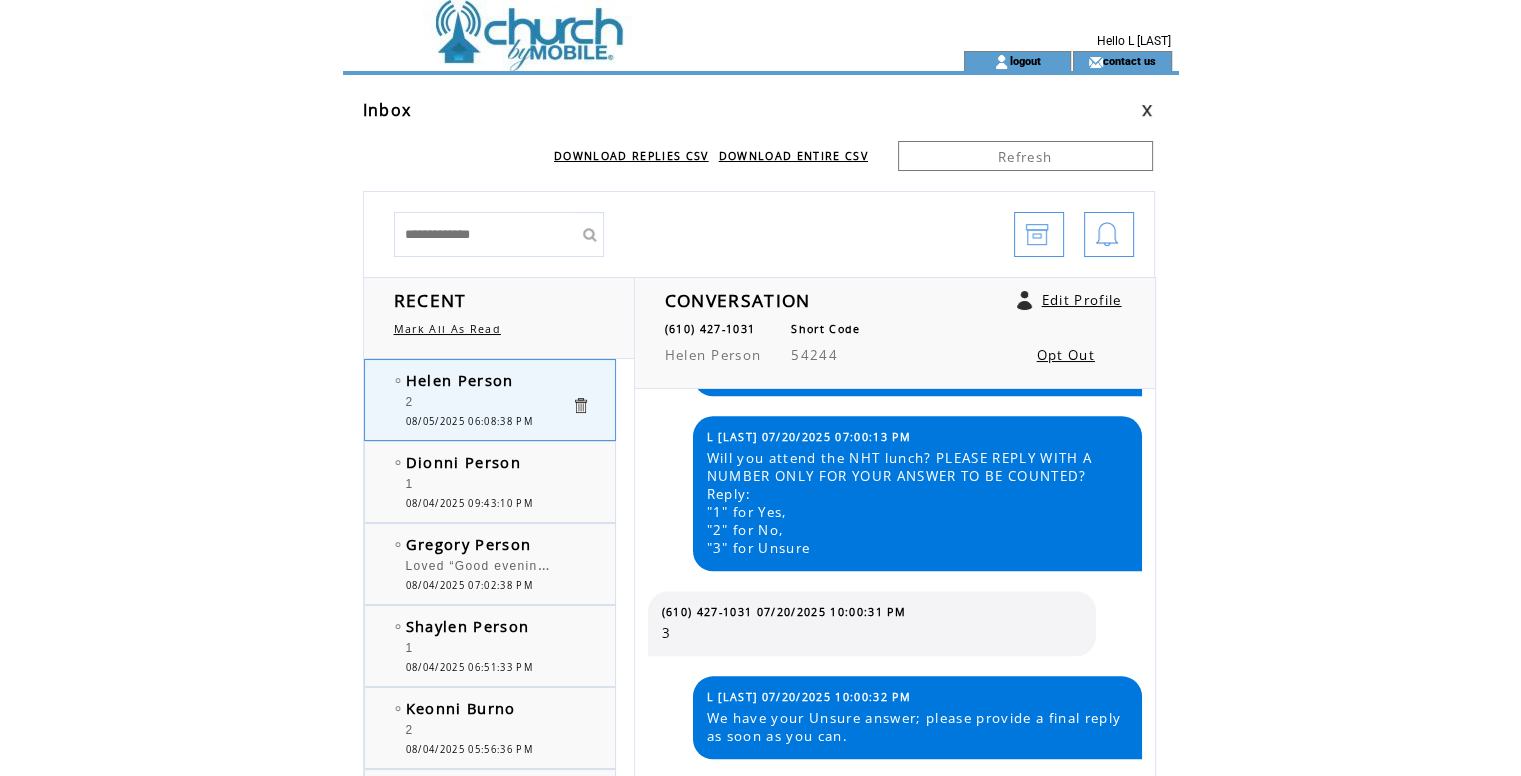 click at bounding box center (617, 25) 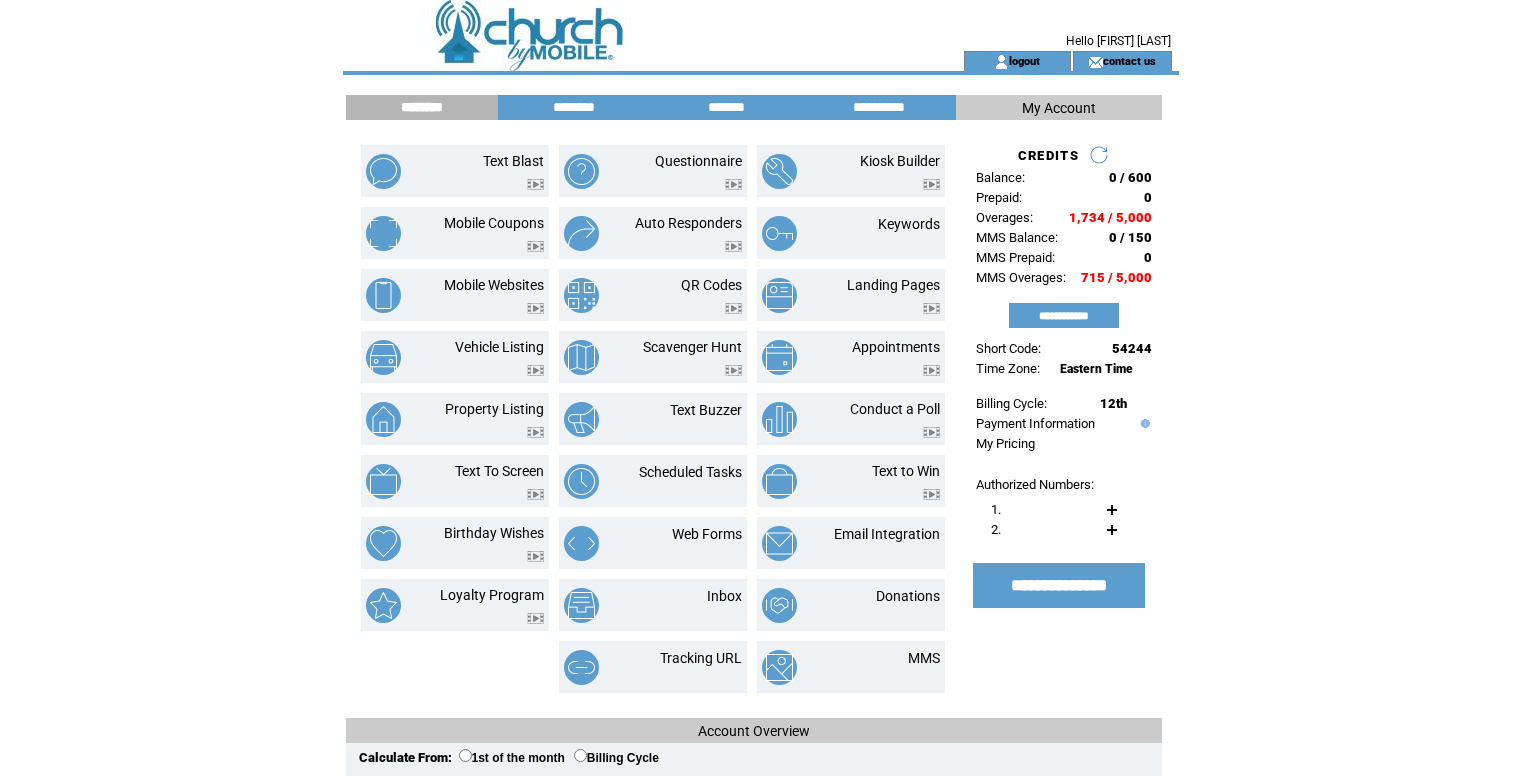 scroll, scrollTop: 0, scrollLeft: 0, axis: both 